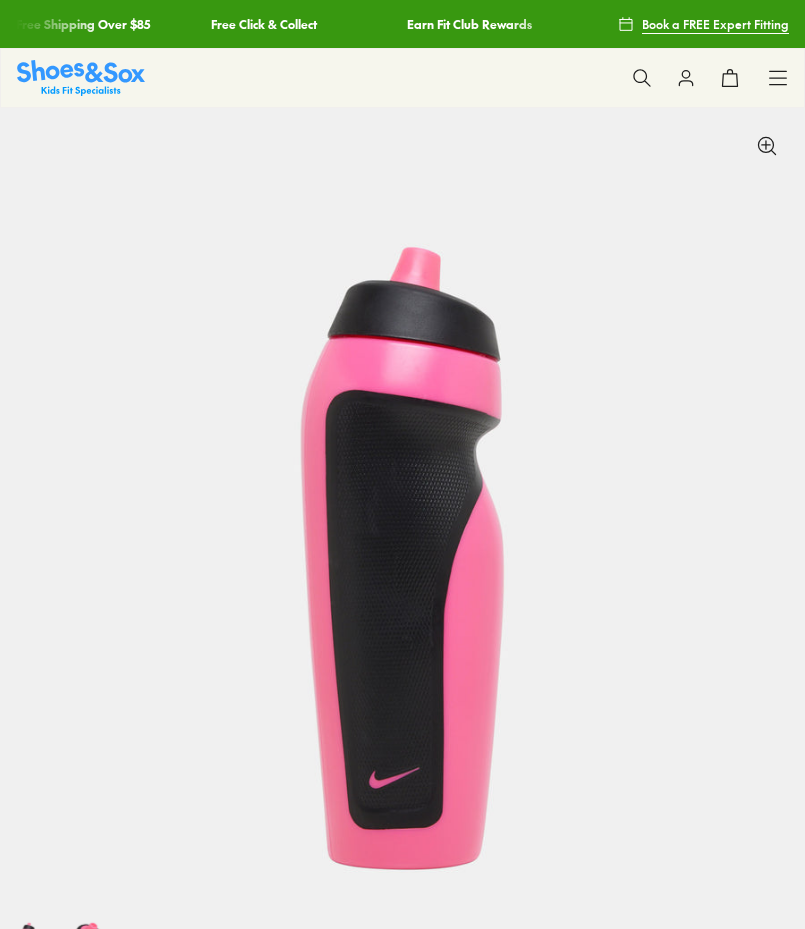 select on "*" 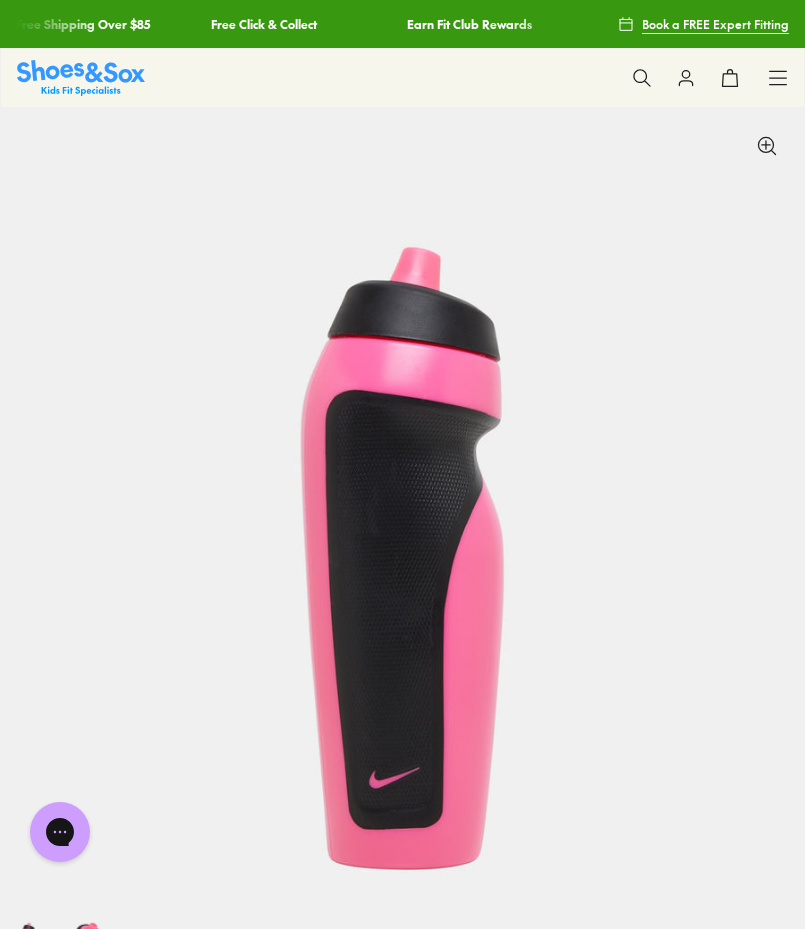 scroll, scrollTop: 0, scrollLeft: 0, axis: both 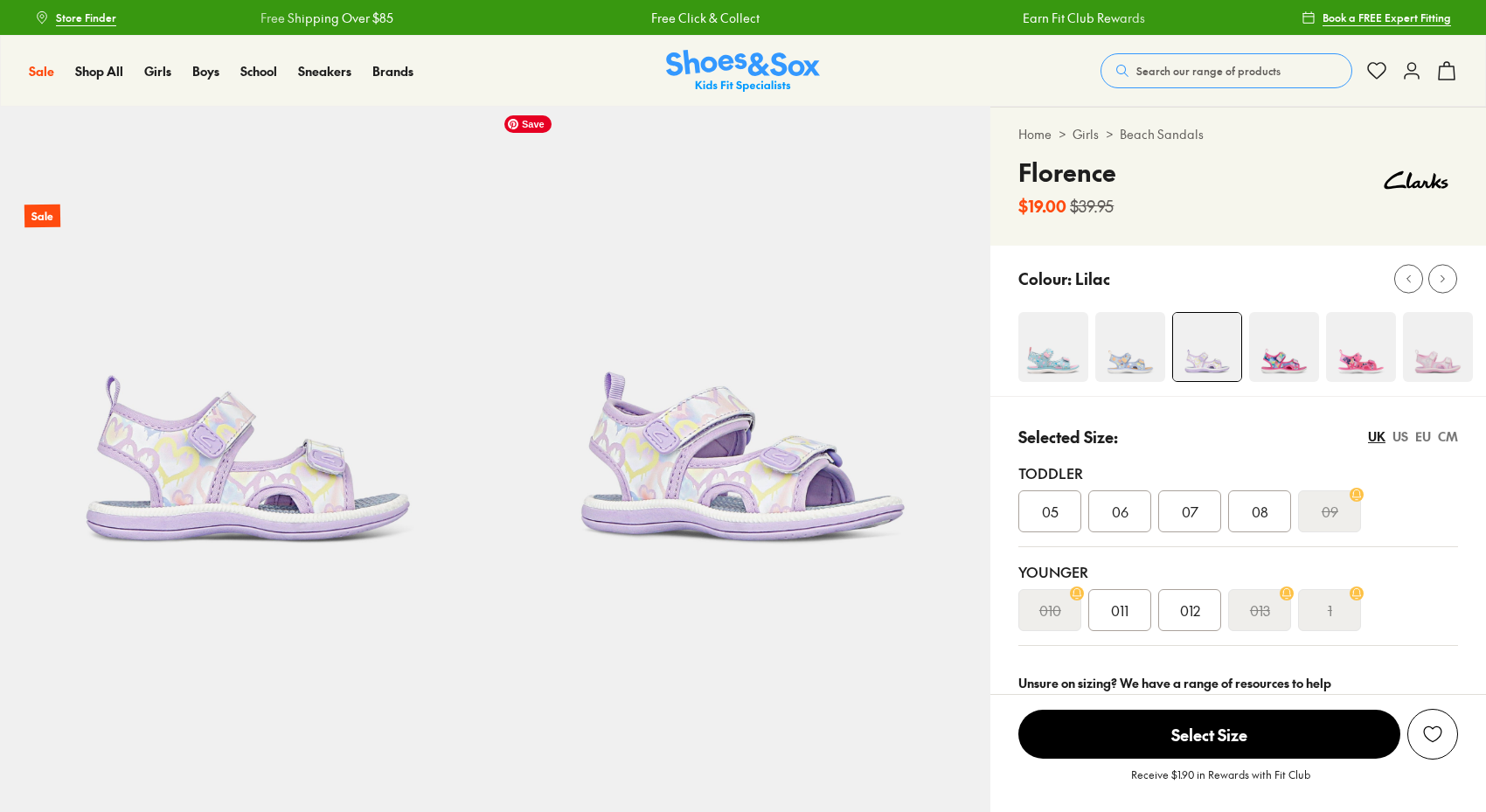 select on "*" 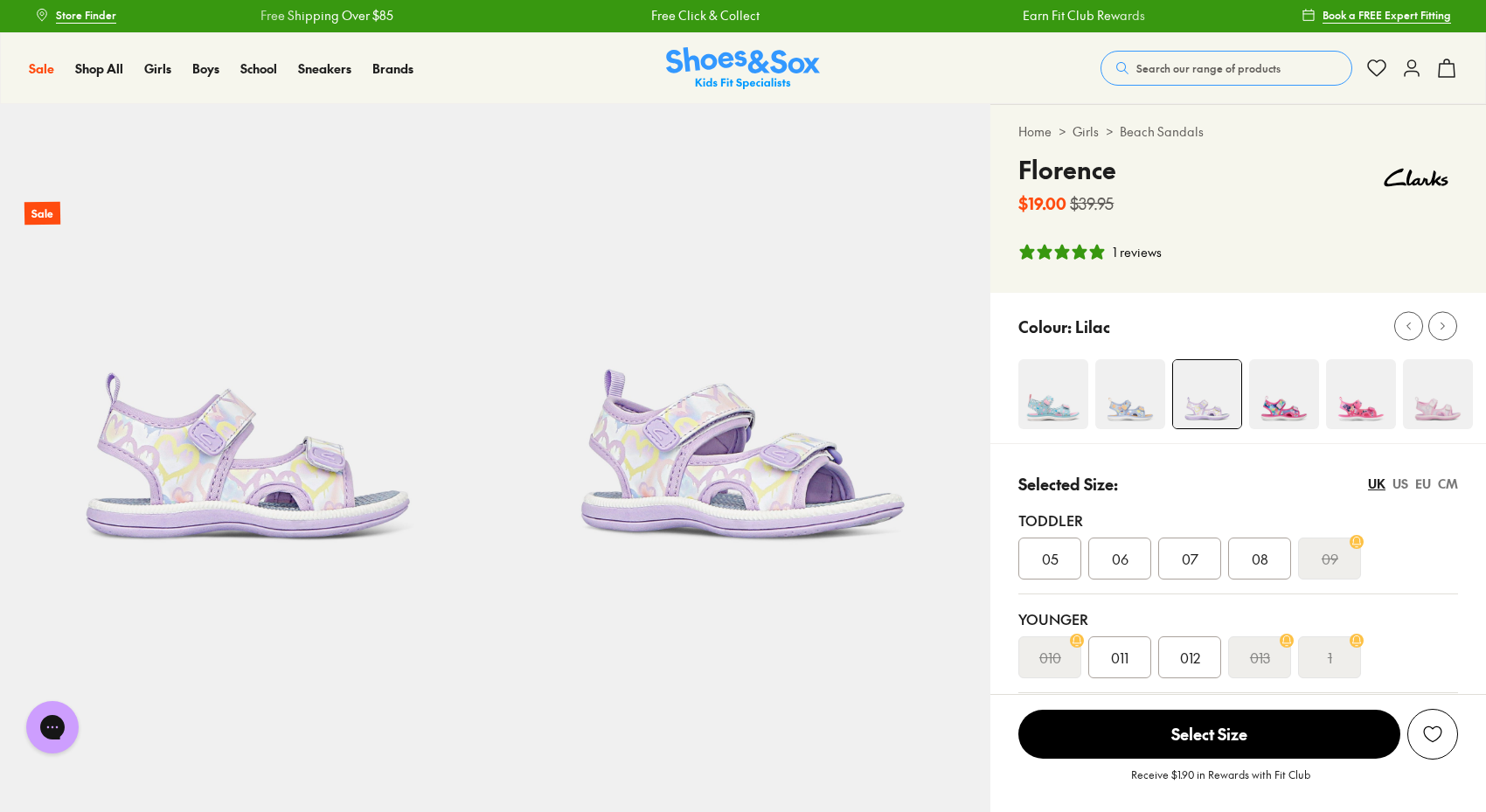 scroll, scrollTop: 0, scrollLeft: 0, axis: both 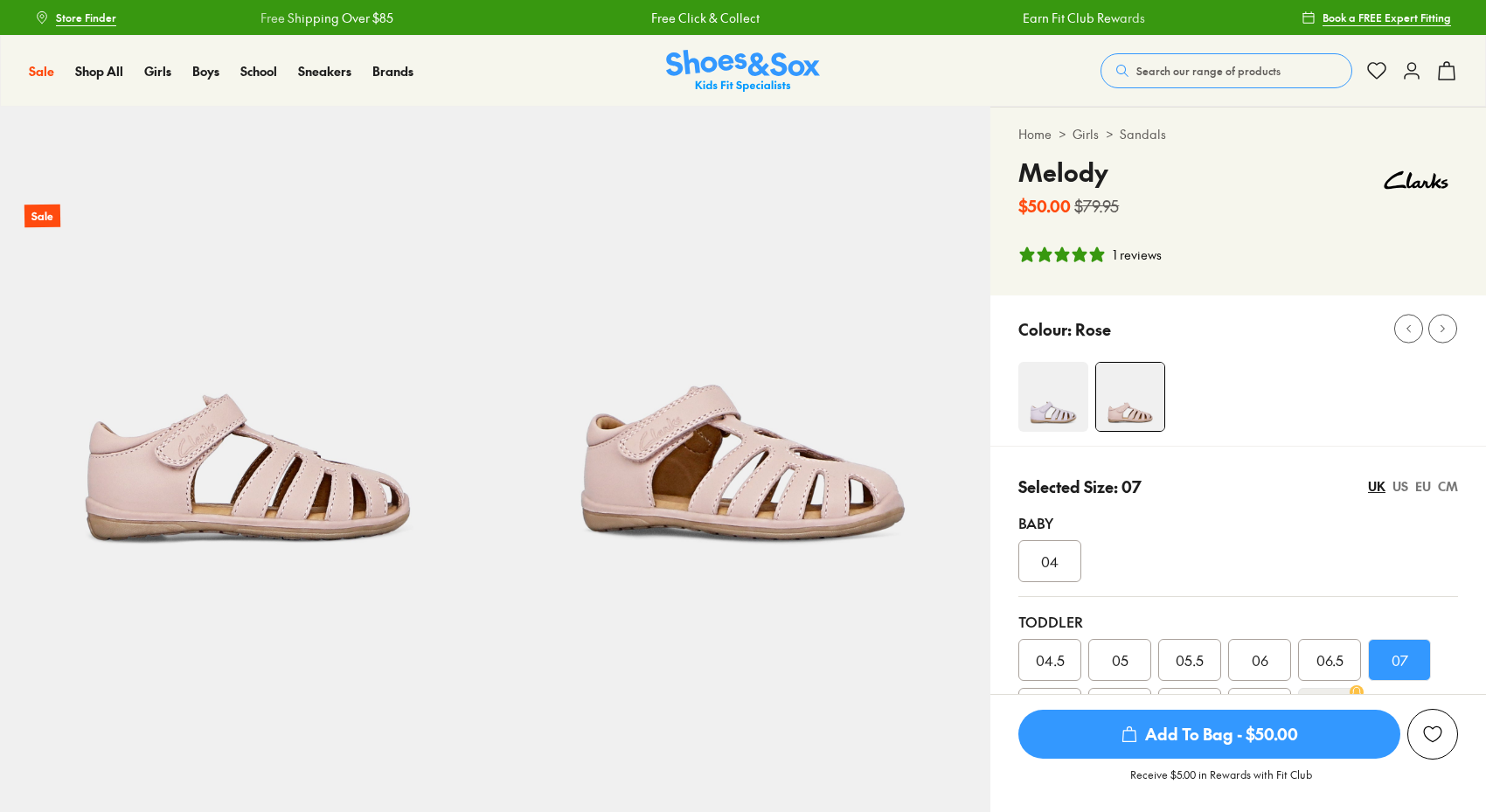 select on "*" 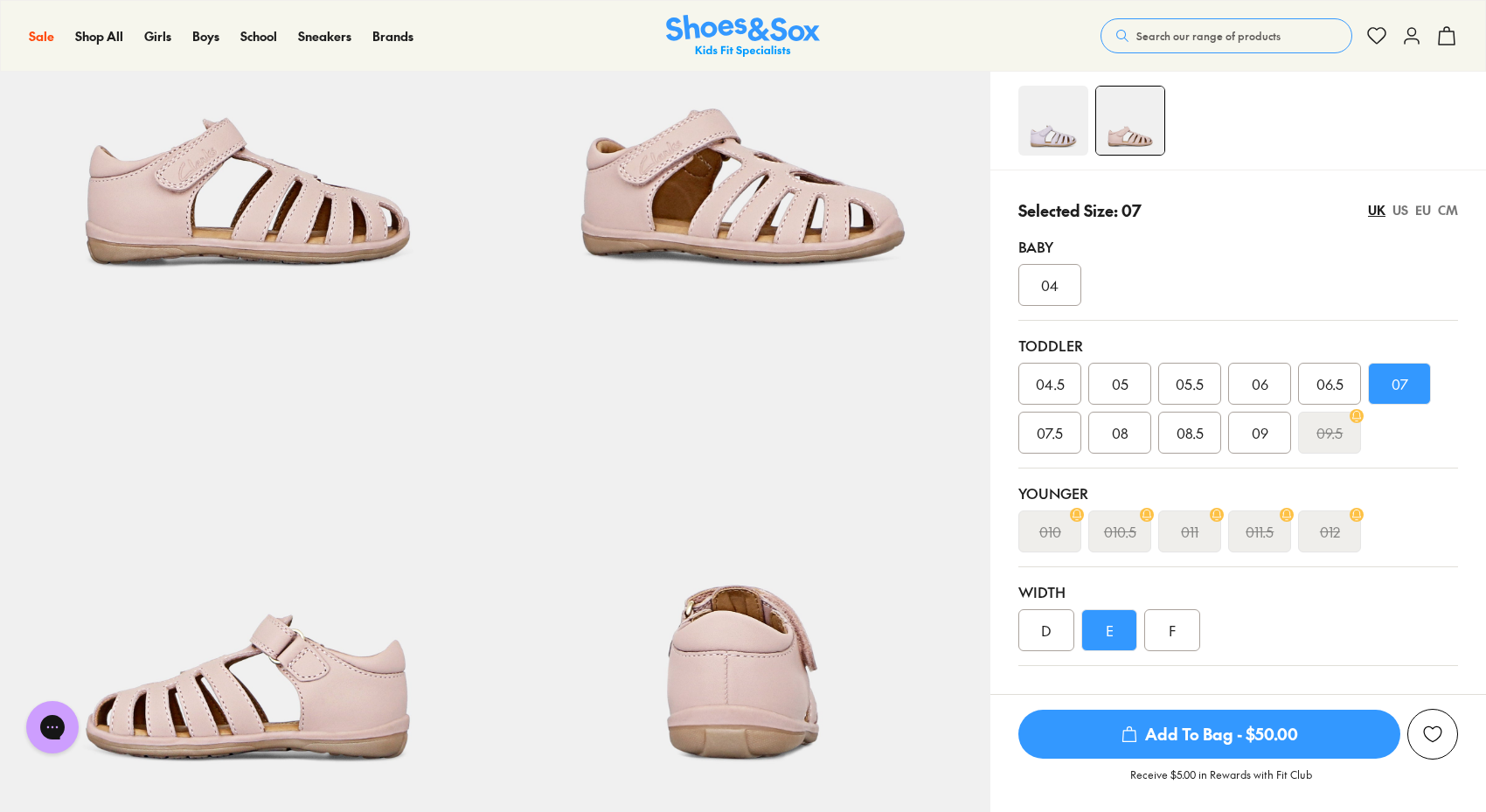 scroll, scrollTop: 0, scrollLeft: 0, axis: both 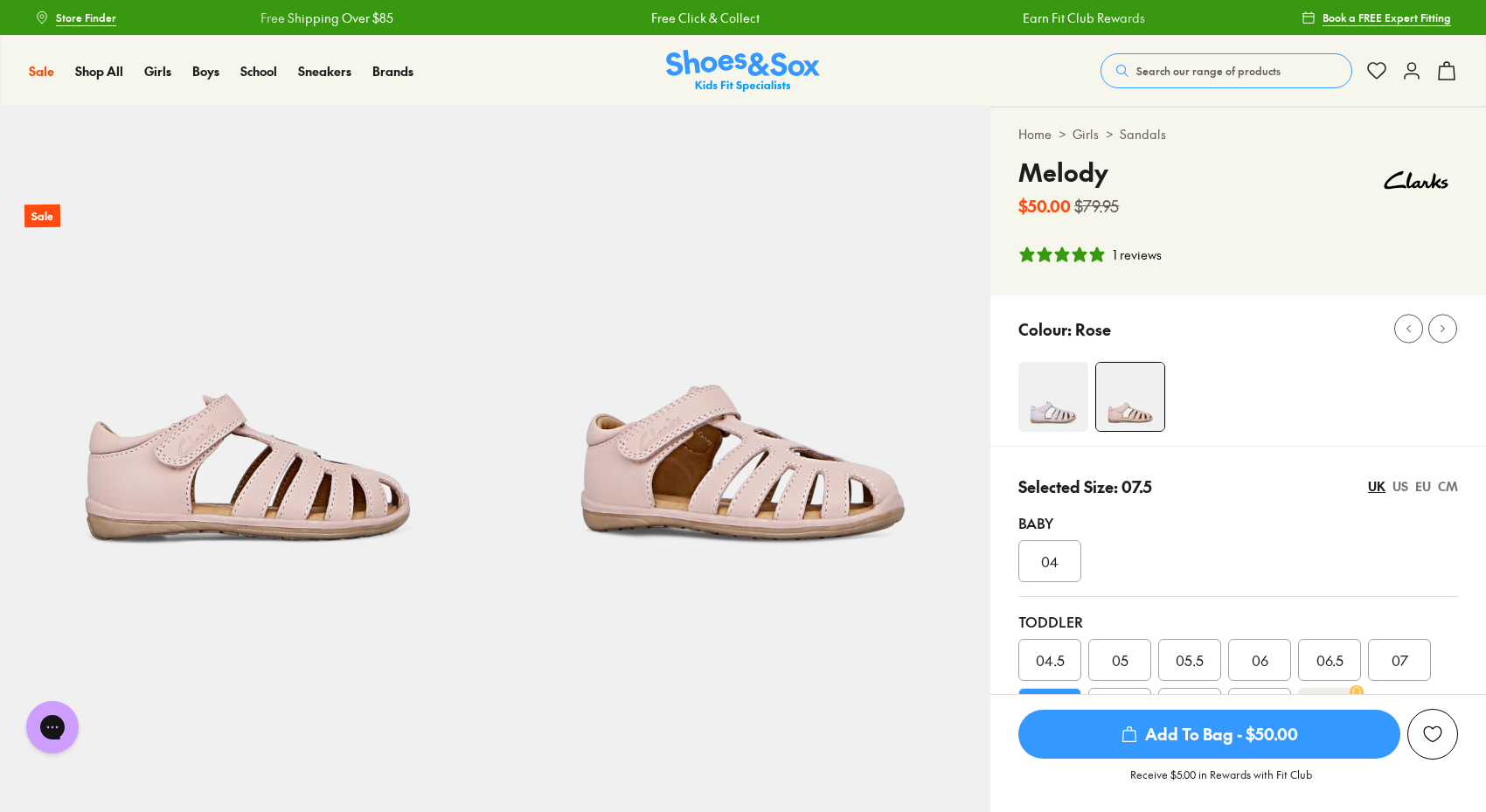 click on "Free Shipping Over $85" at bounding box center (326, 17) 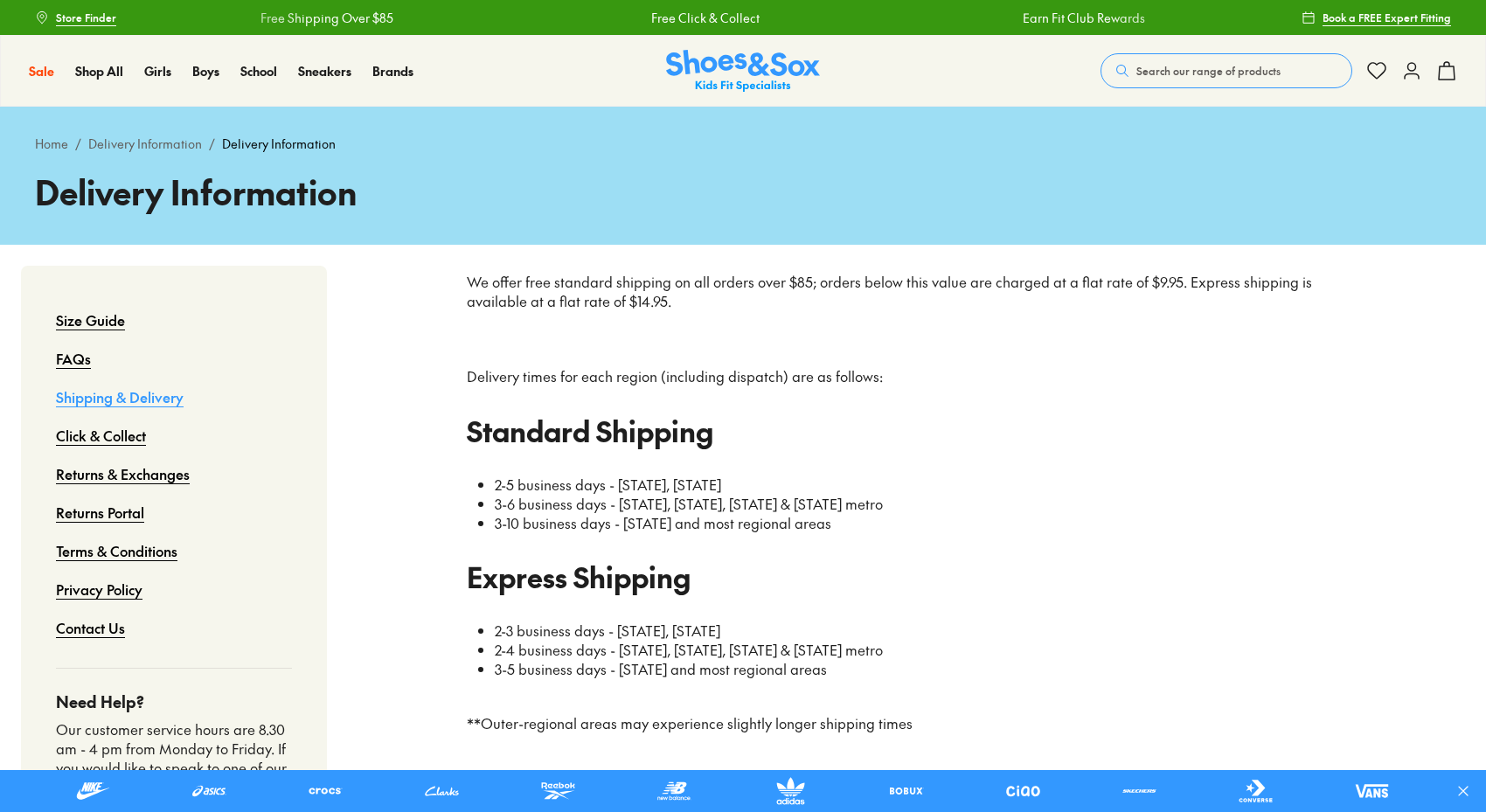 scroll, scrollTop: 0, scrollLeft: 0, axis: both 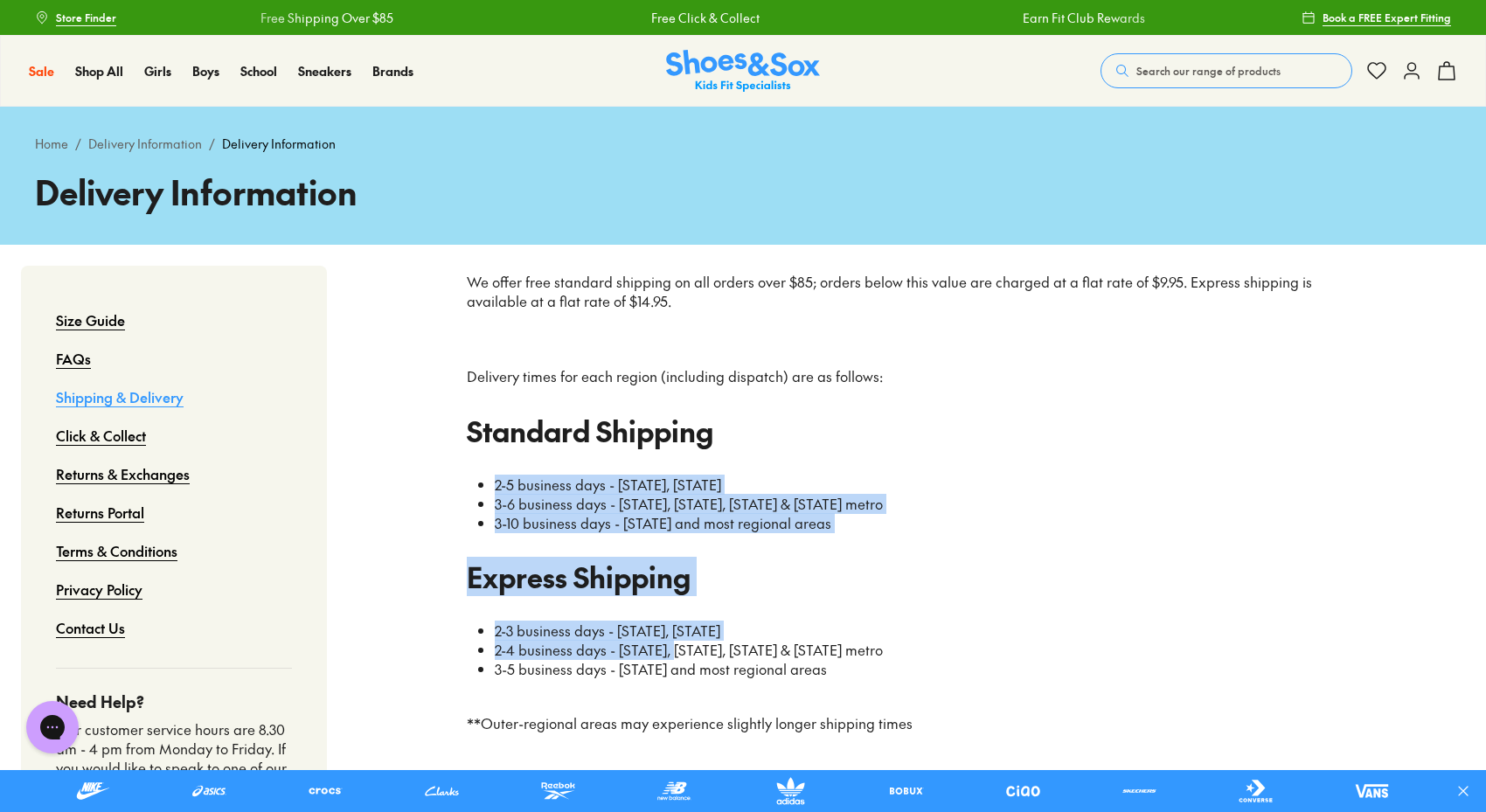 drag, startPoint x: 481, startPoint y: 483, endPoint x: 676, endPoint y: 659, distance: 262.68041 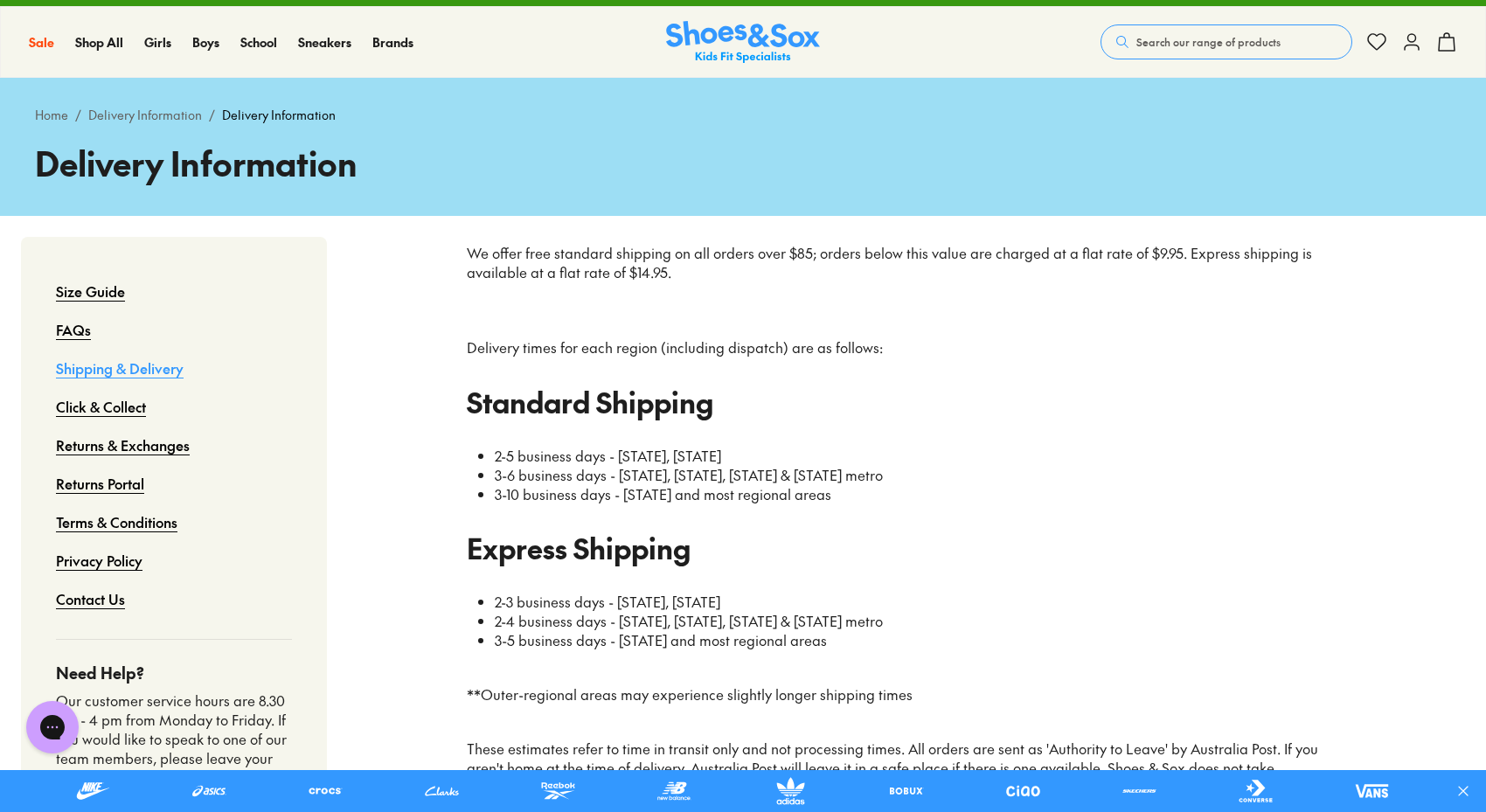 scroll, scrollTop: 30, scrollLeft: 0, axis: vertical 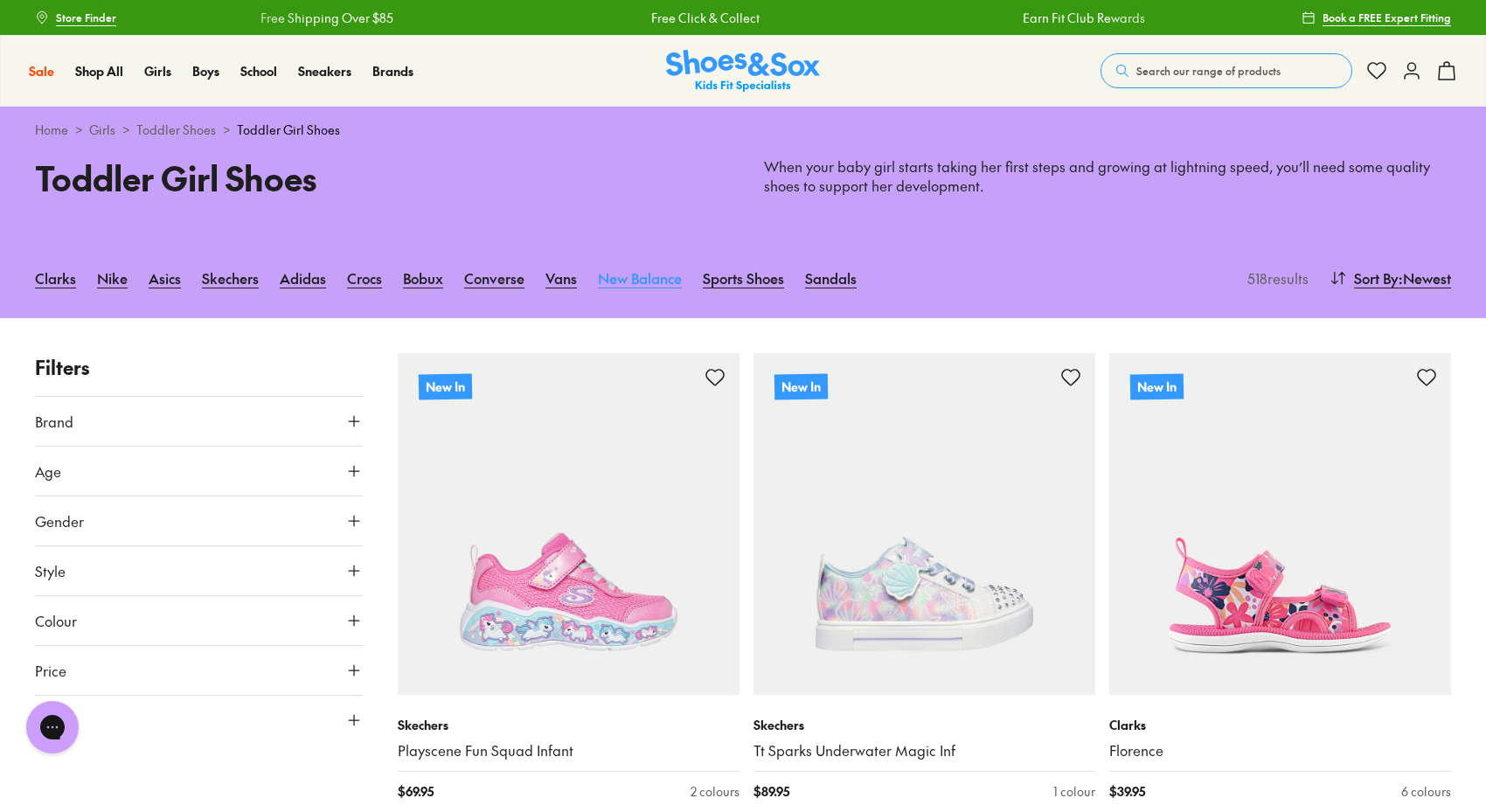click on "New Balance" at bounding box center (640, 278) 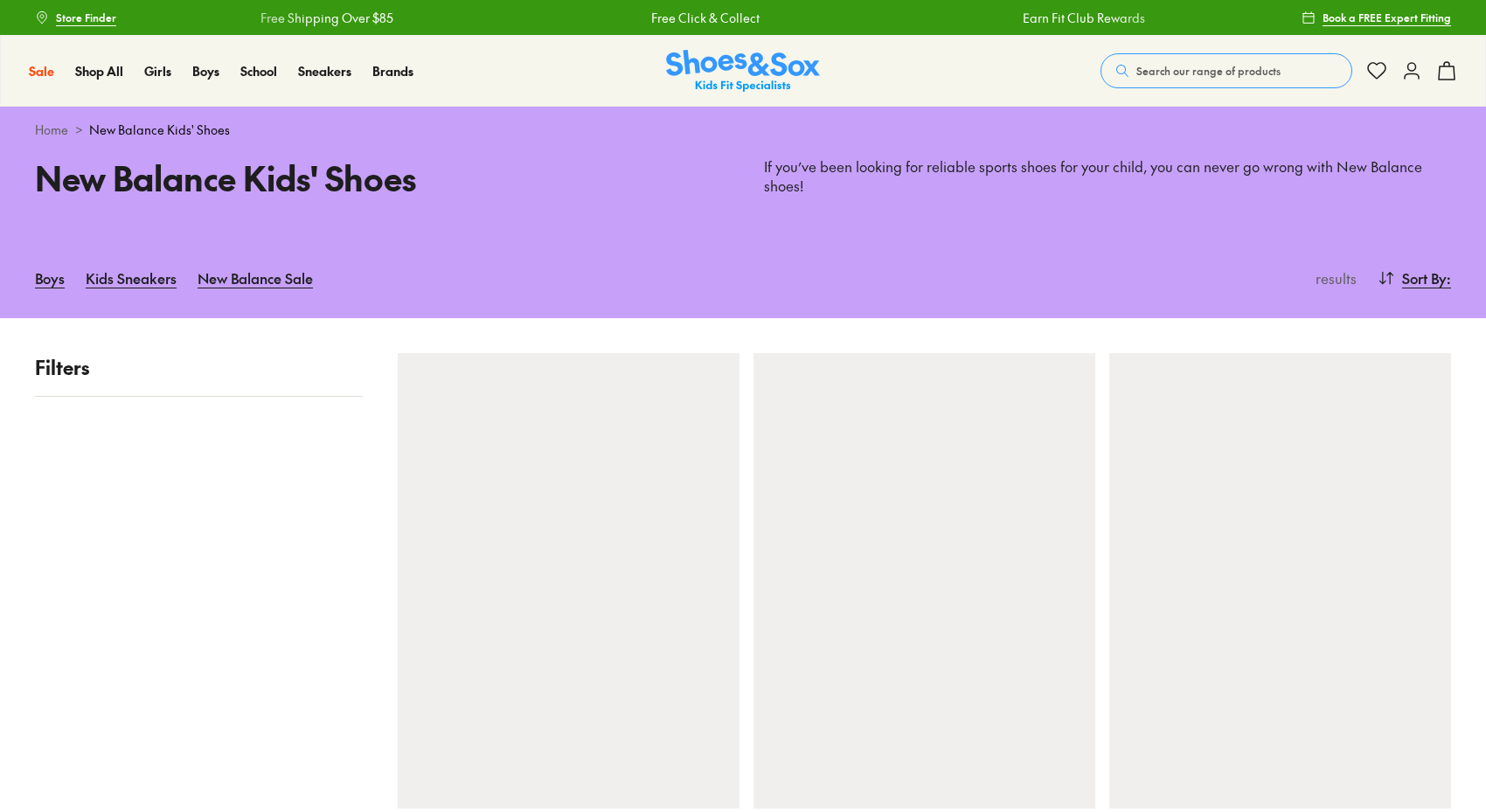 scroll, scrollTop: 0, scrollLeft: 0, axis: both 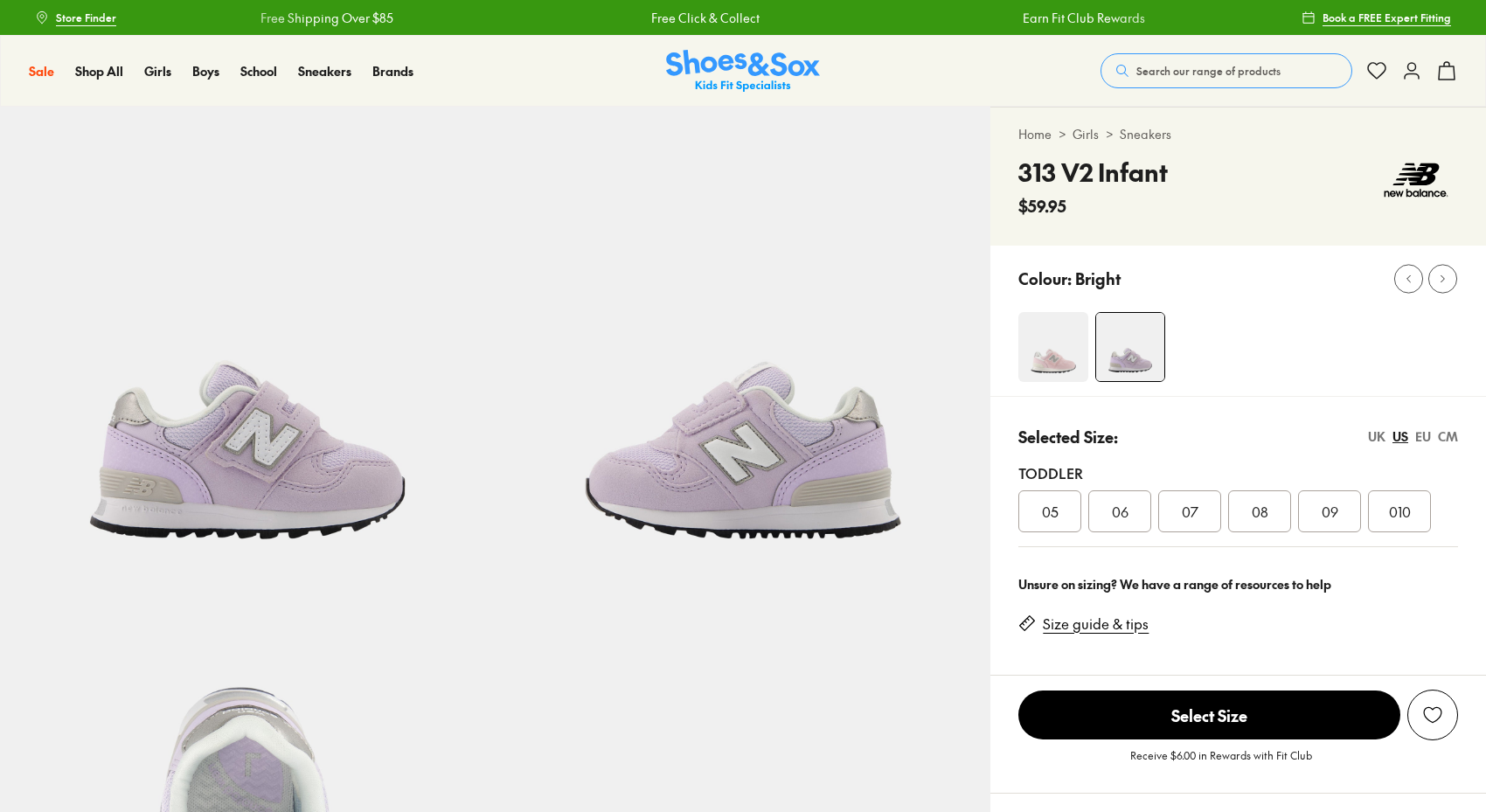 select on "*" 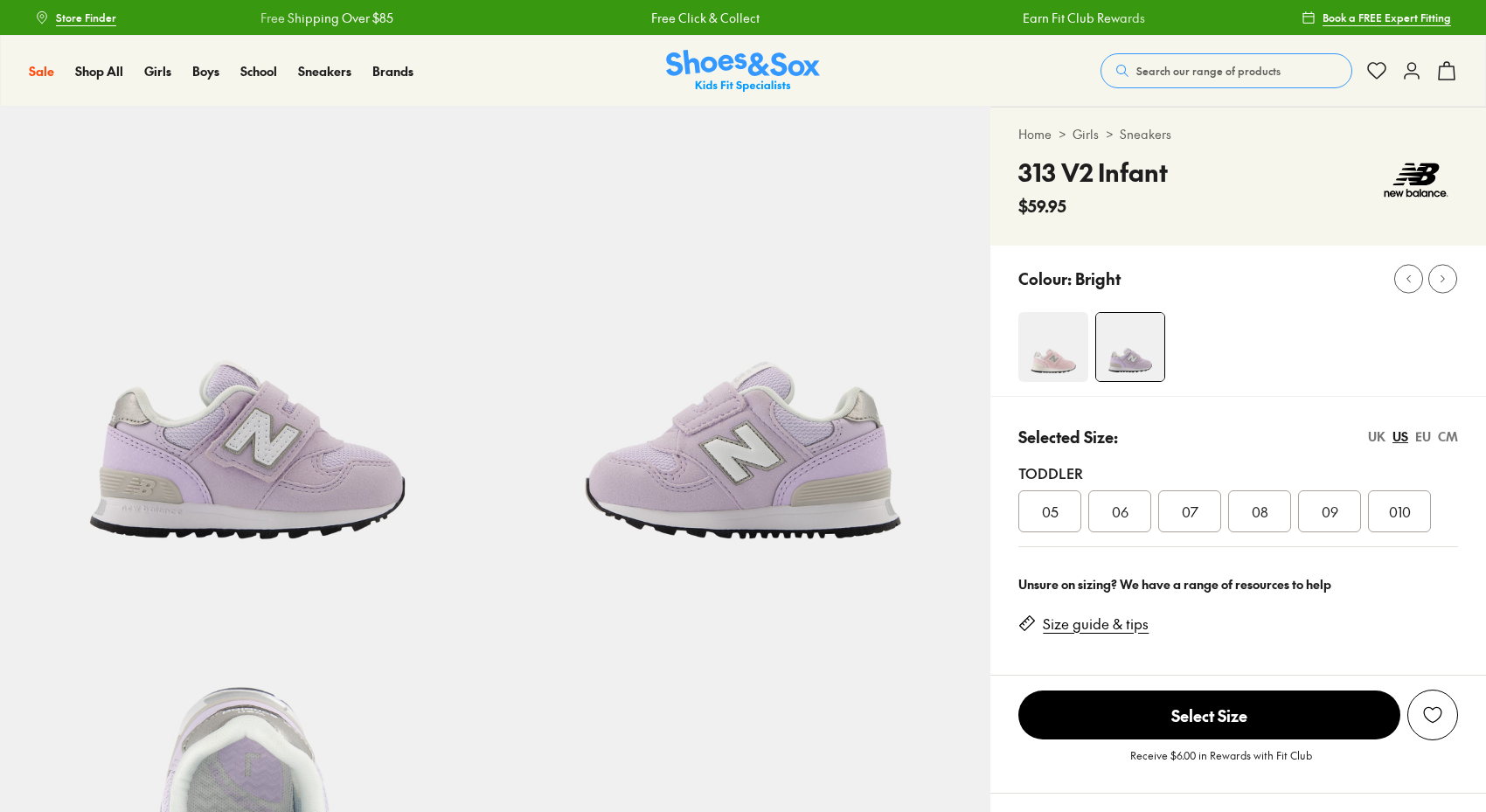 scroll, scrollTop: 0, scrollLeft: 0, axis: both 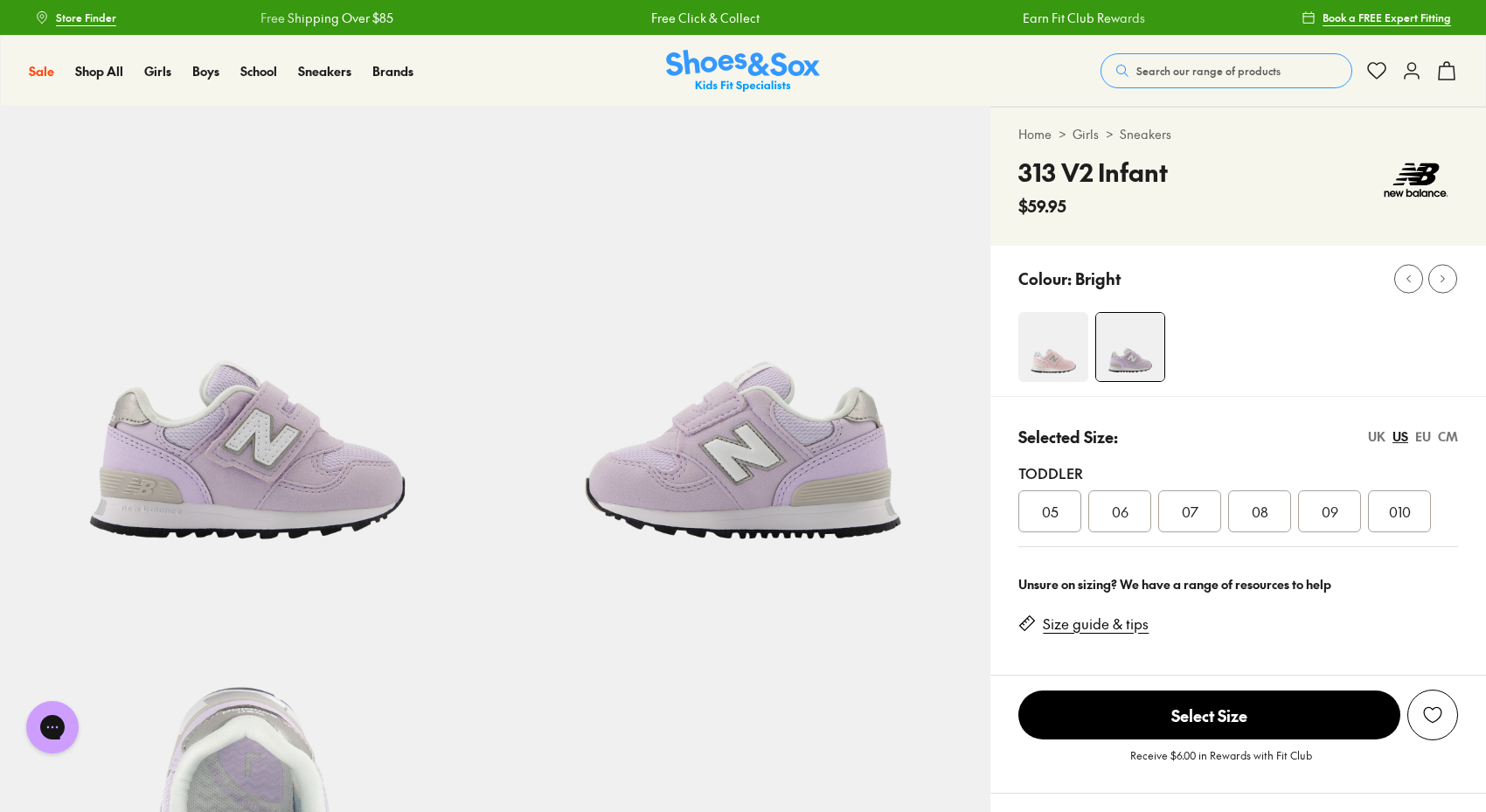 click on "CM" at bounding box center (1448, 436) 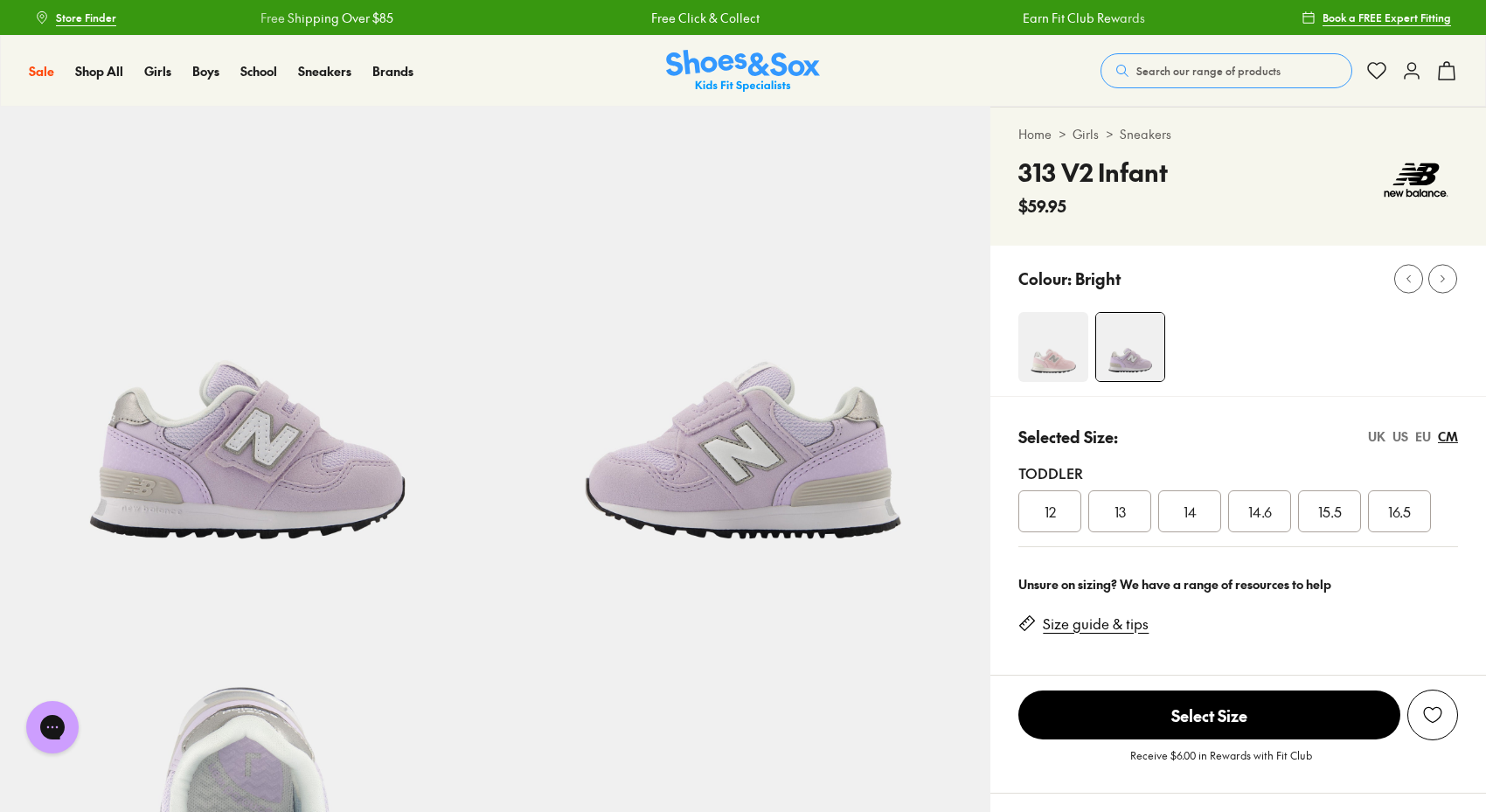 click on "US" at bounding box center [1400, 436] 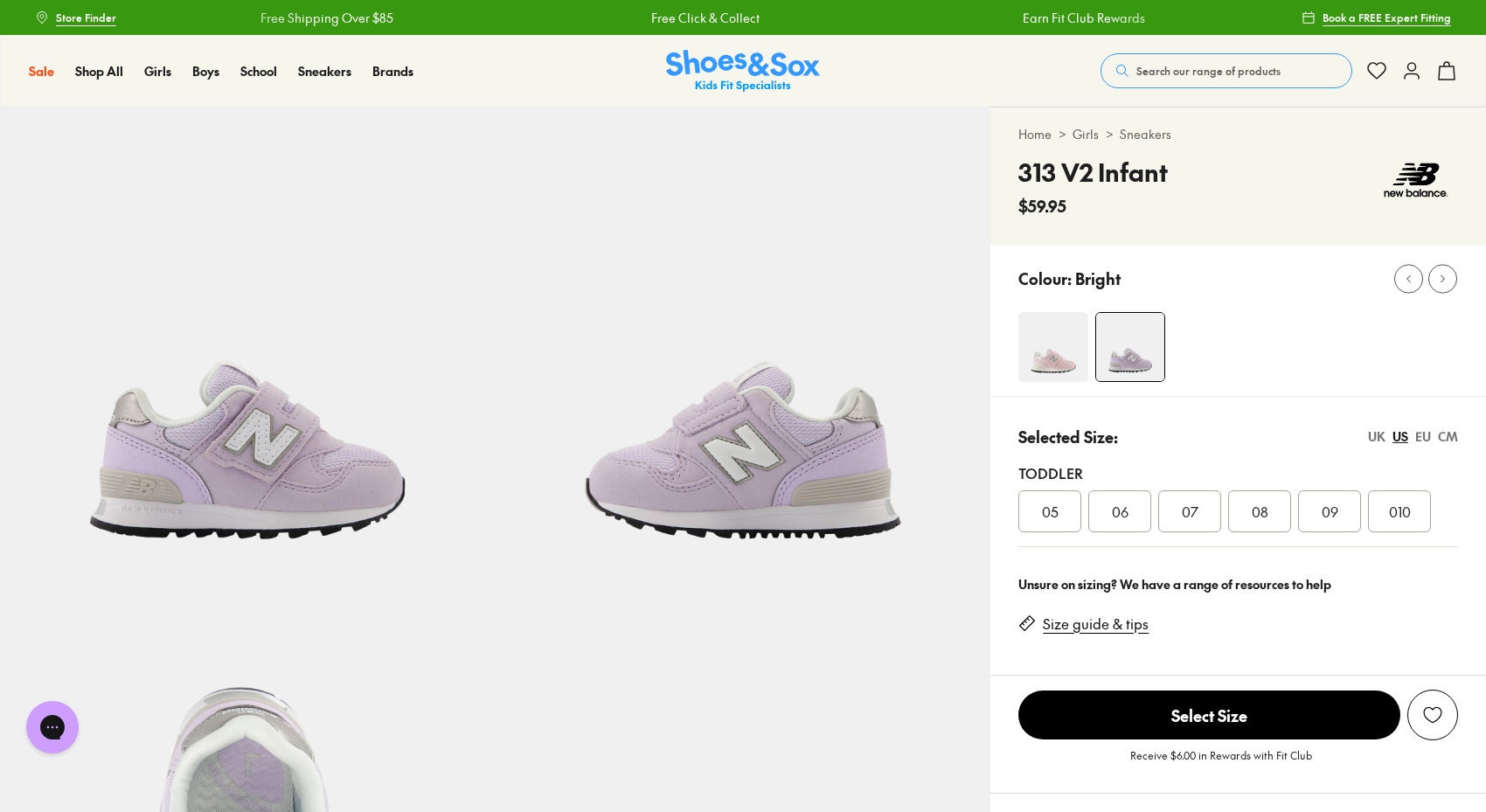 click on "UK" at bounding box center (1377, 436) 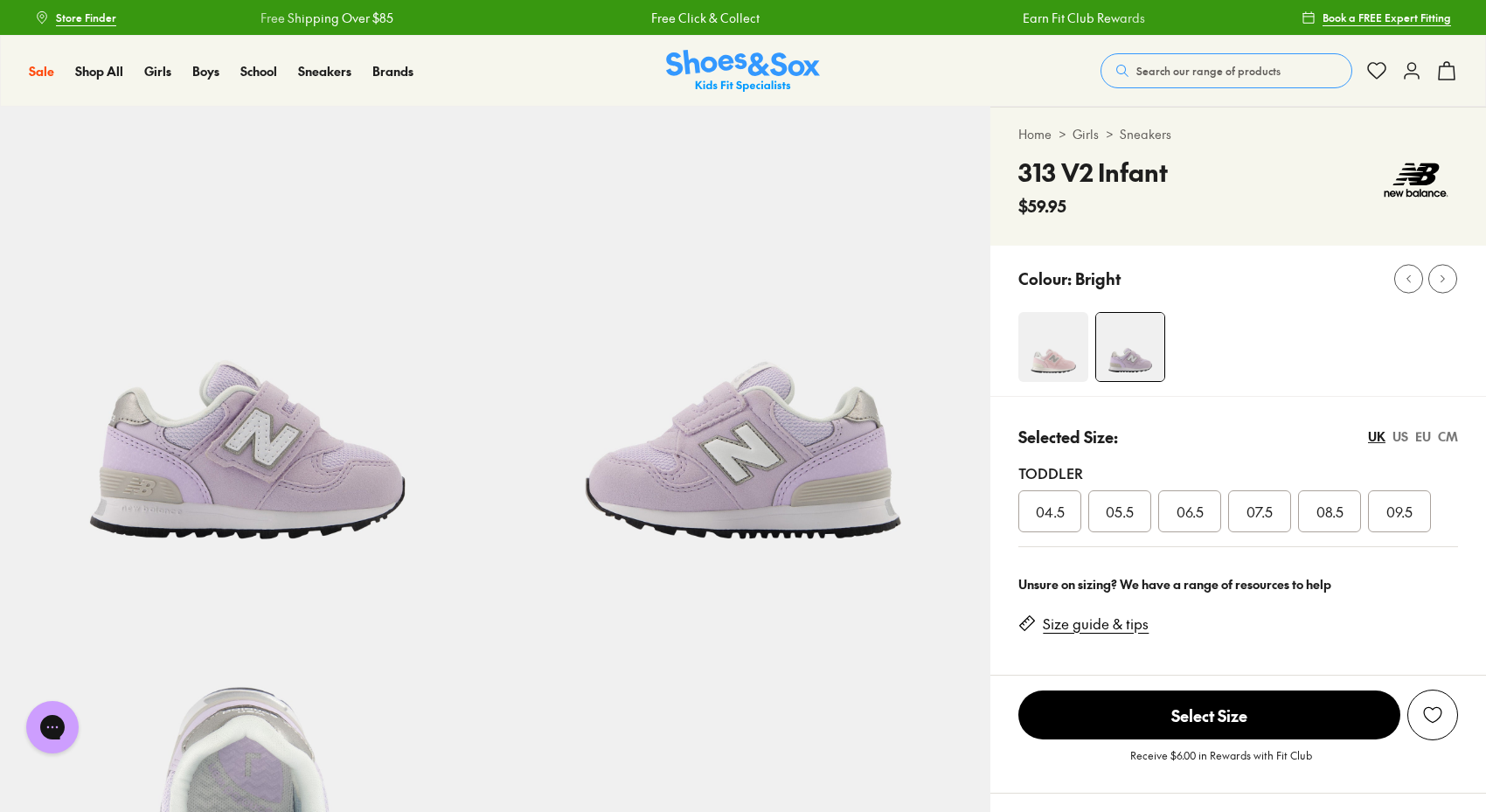 click on "US" at bounding box center (1400, 436) 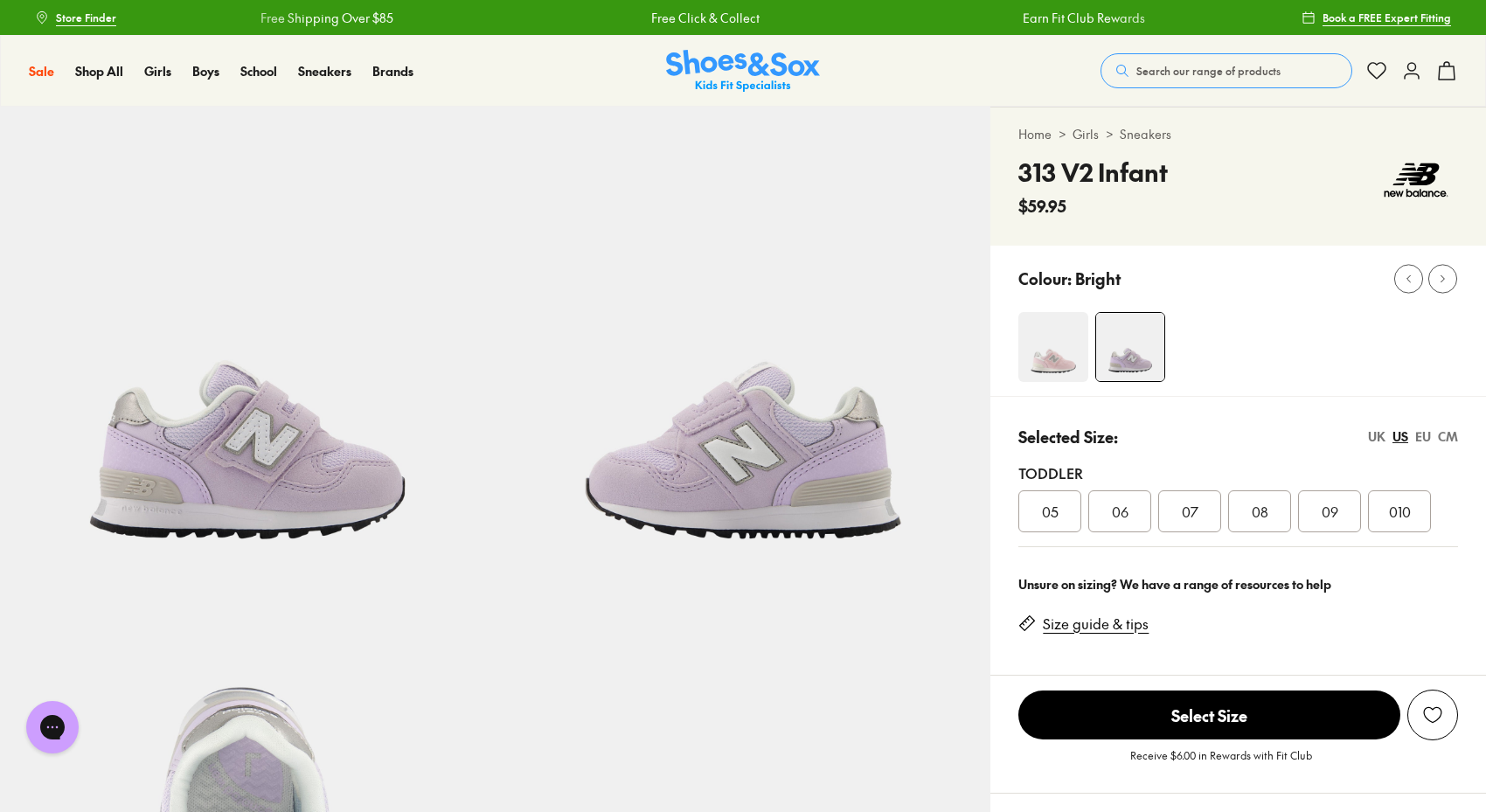 click on "EU" at bounding box center [1423, 436] 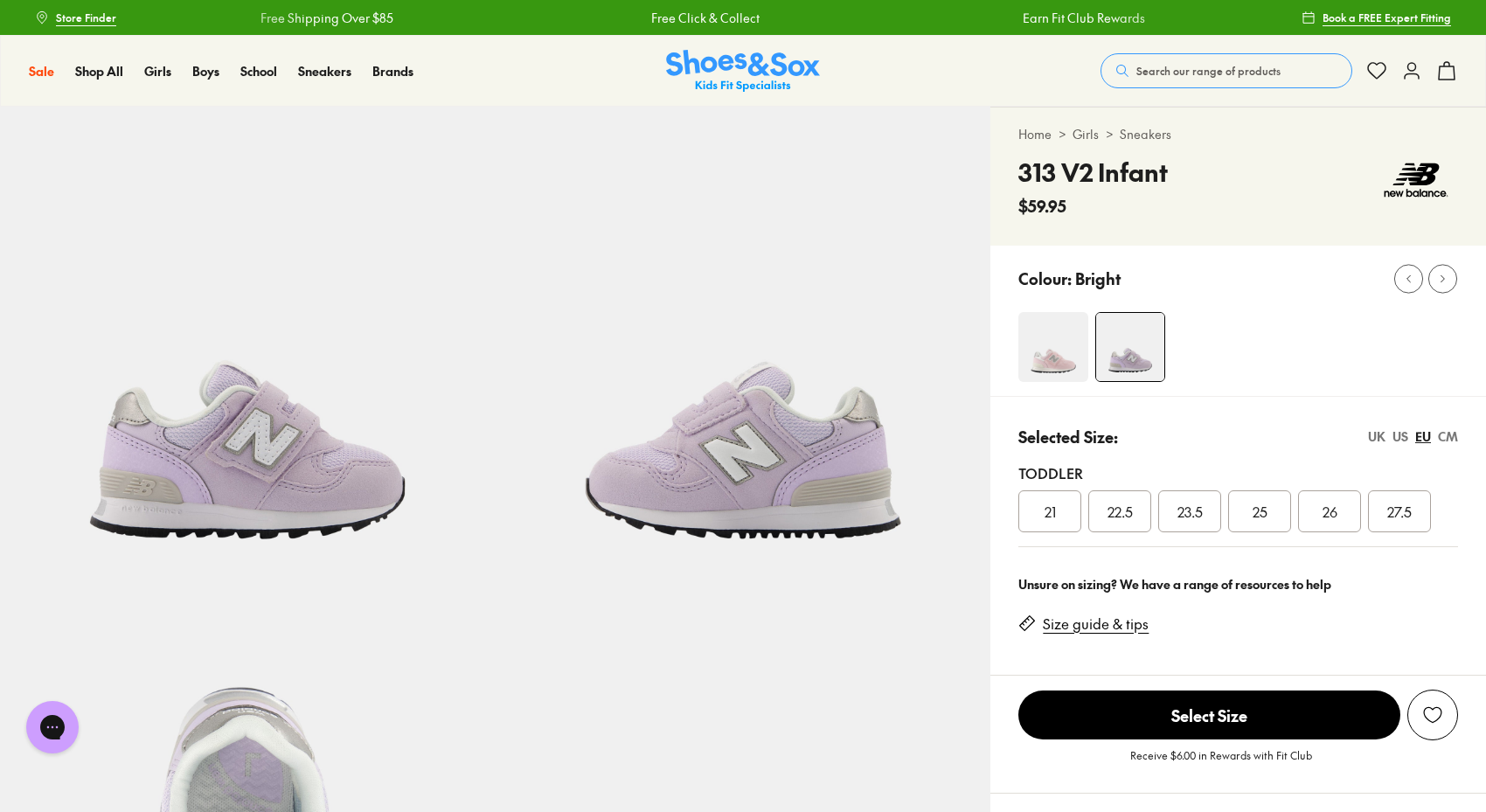 click on "US" at bounding box center (1400, 436) 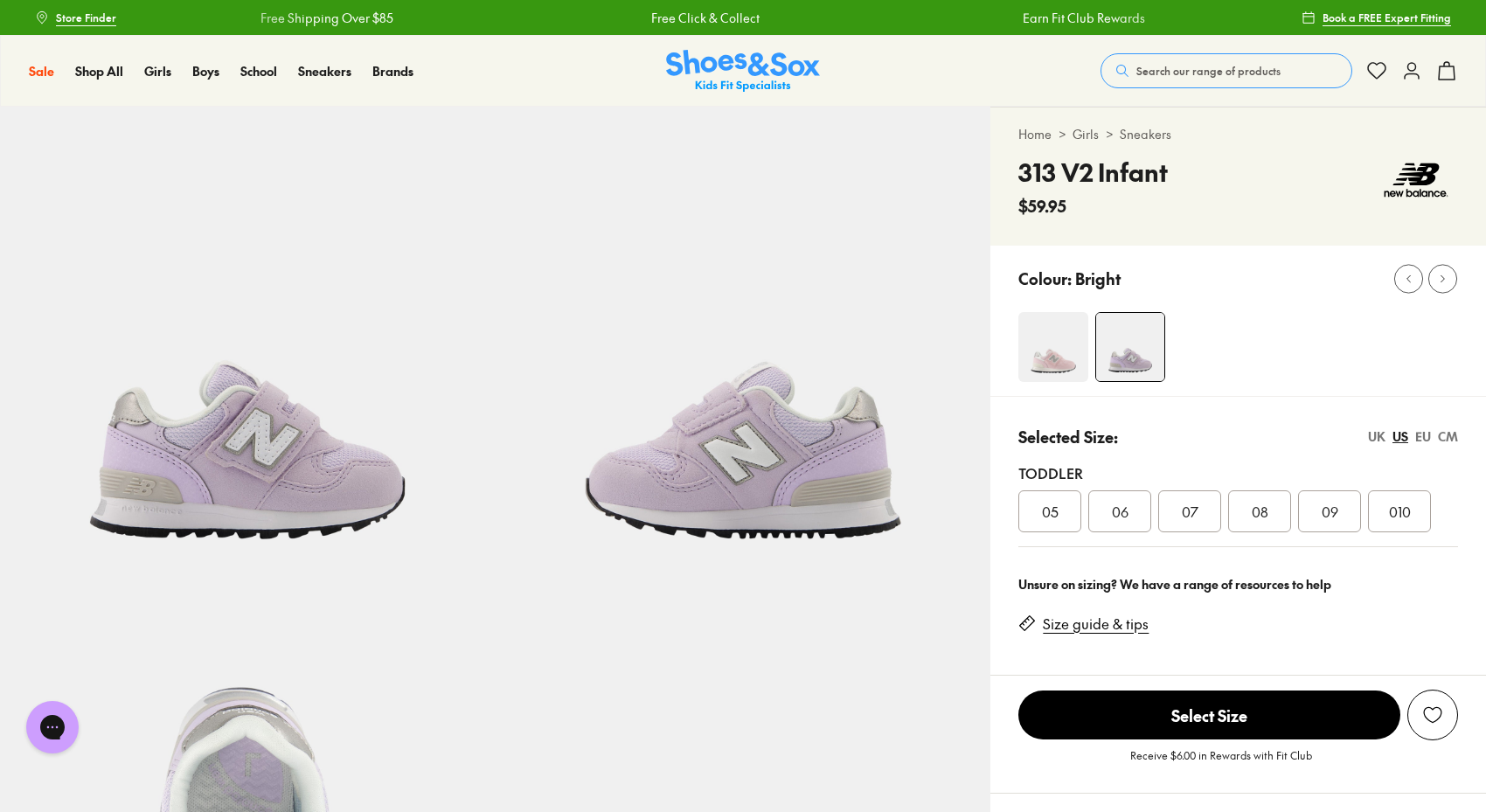 click on "CM" at bounding box center [1448, 436] 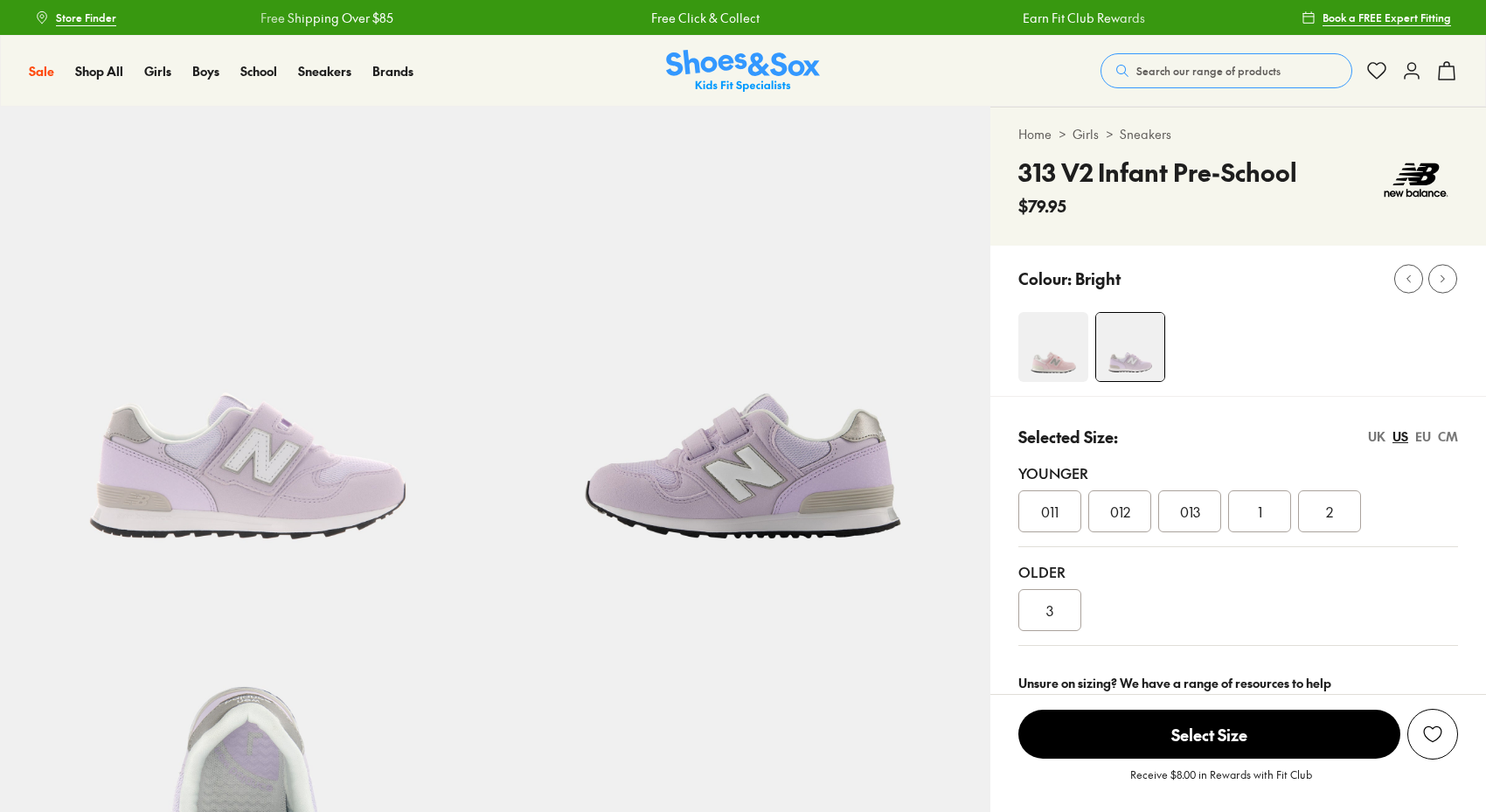 select on "*" 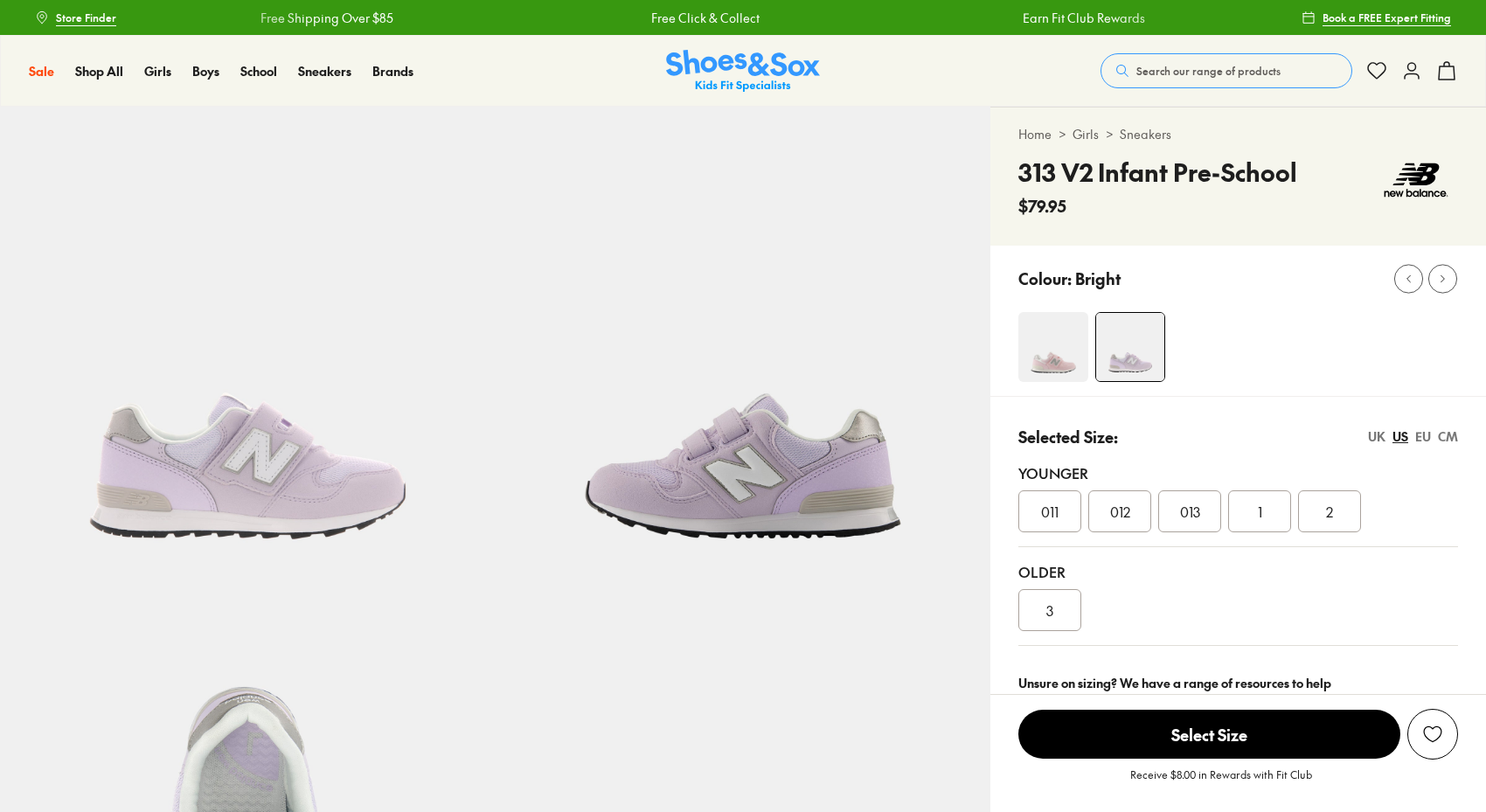 scroll, scrollTop: 0, scrollLeft: 0, axis: both 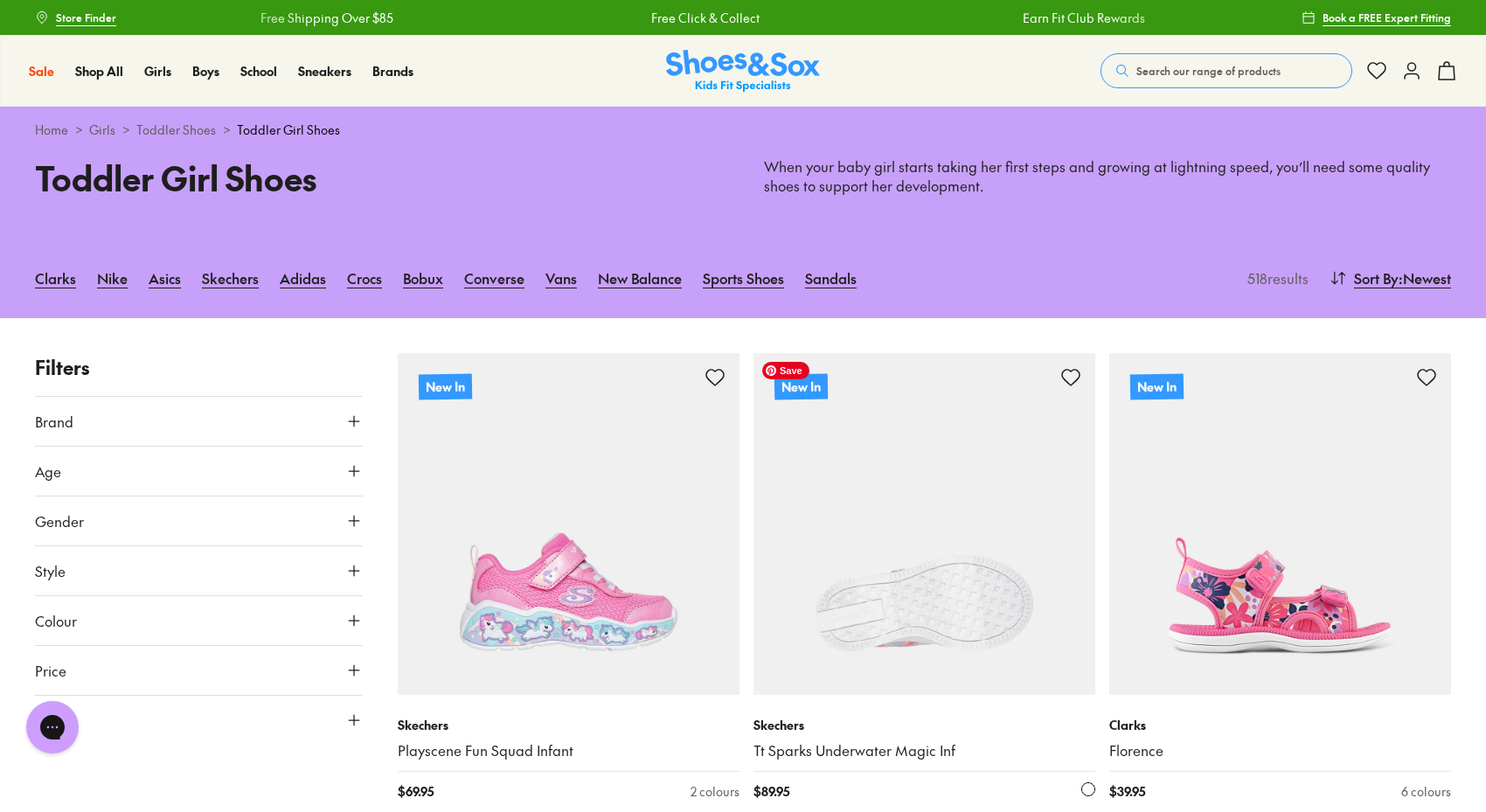 type on "***" 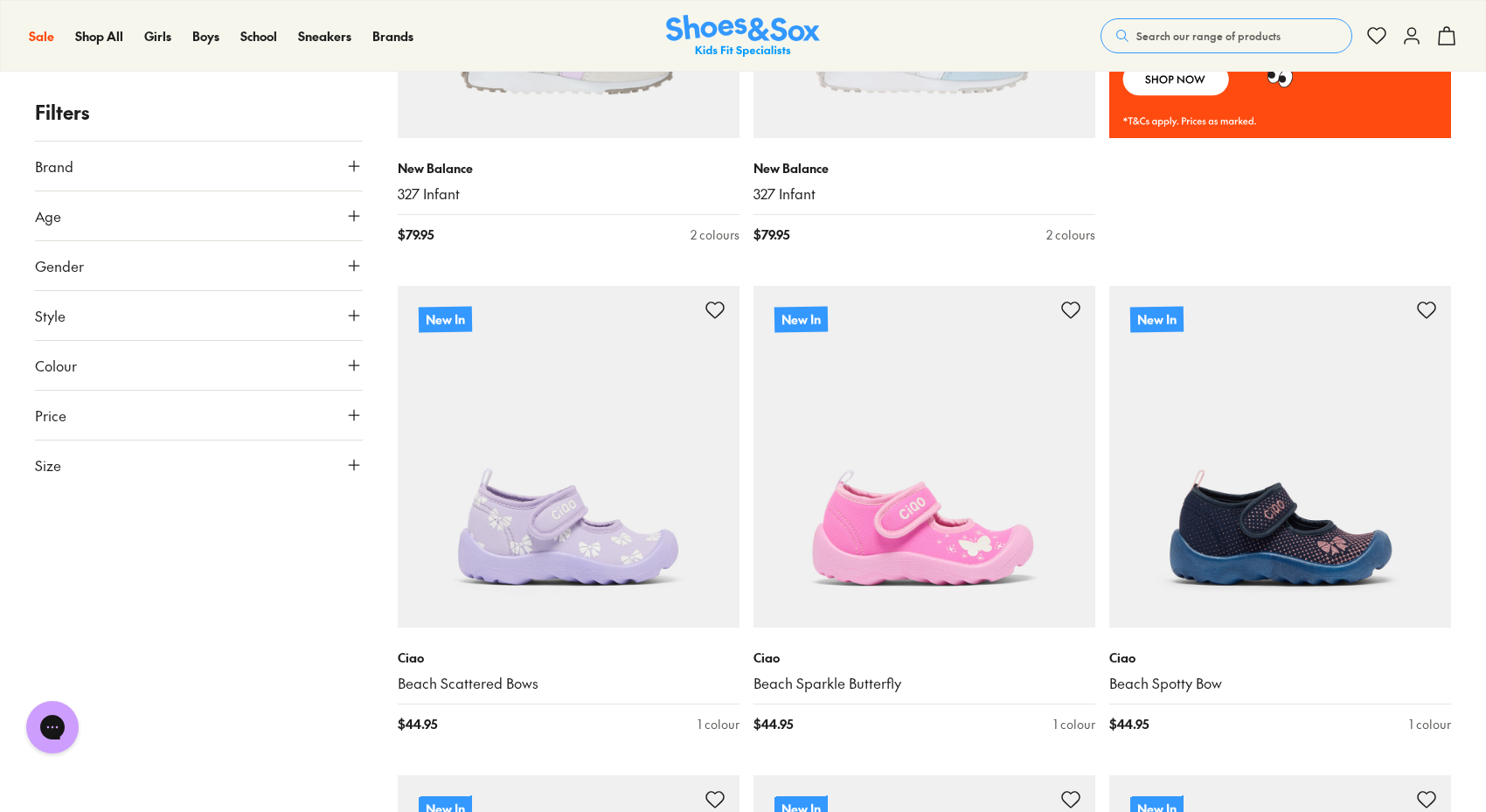 scroll, scrollTop: 1553, scrollLeft: 0, axis: vertical 